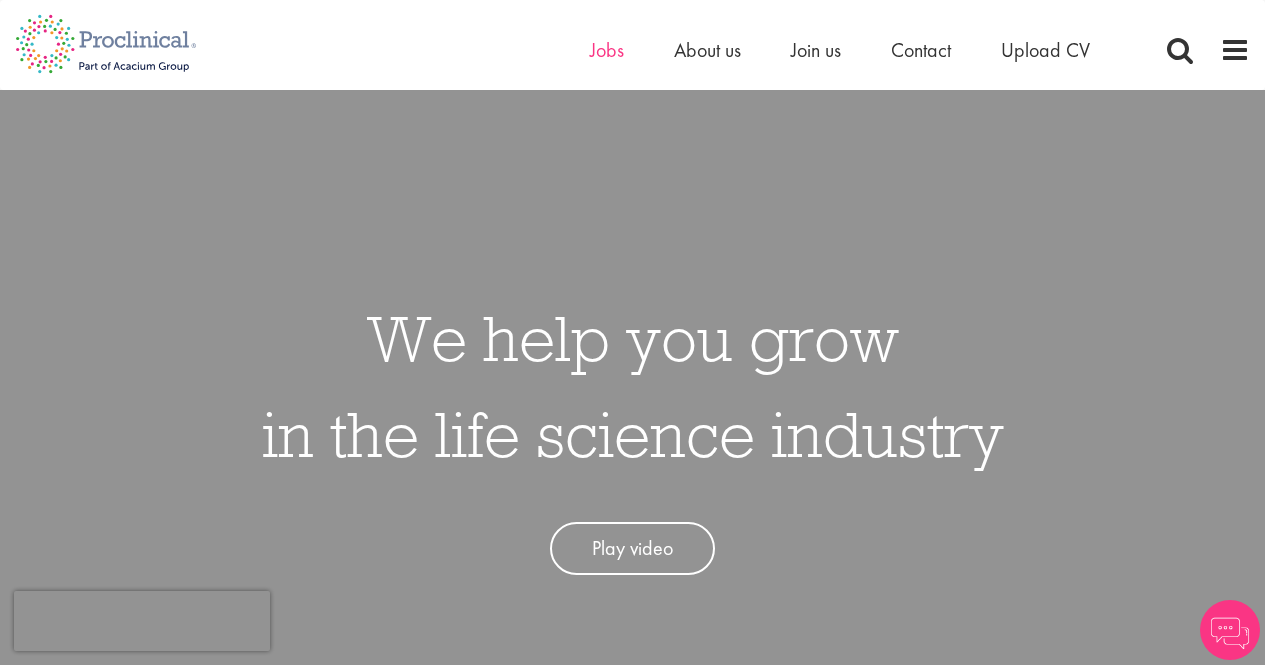 scroll, scrollTop: 0, scrollLeft: 0, axis: both 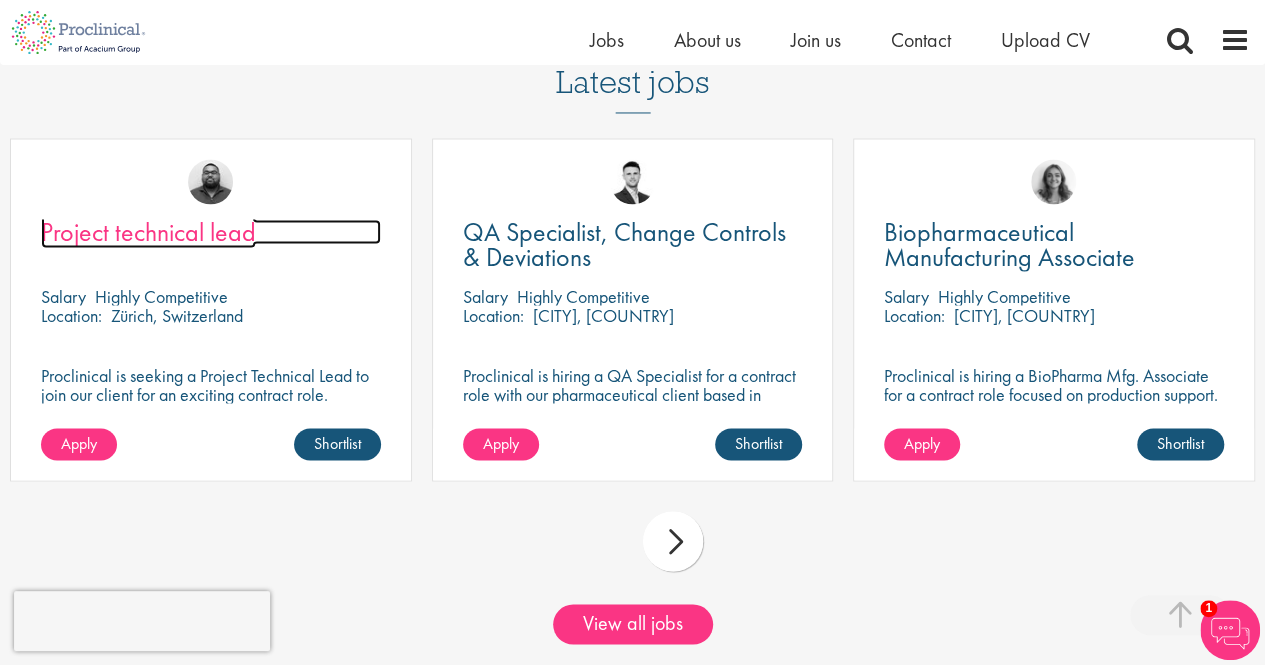 click on "Project technical lead" at bounding box center (148, 231) 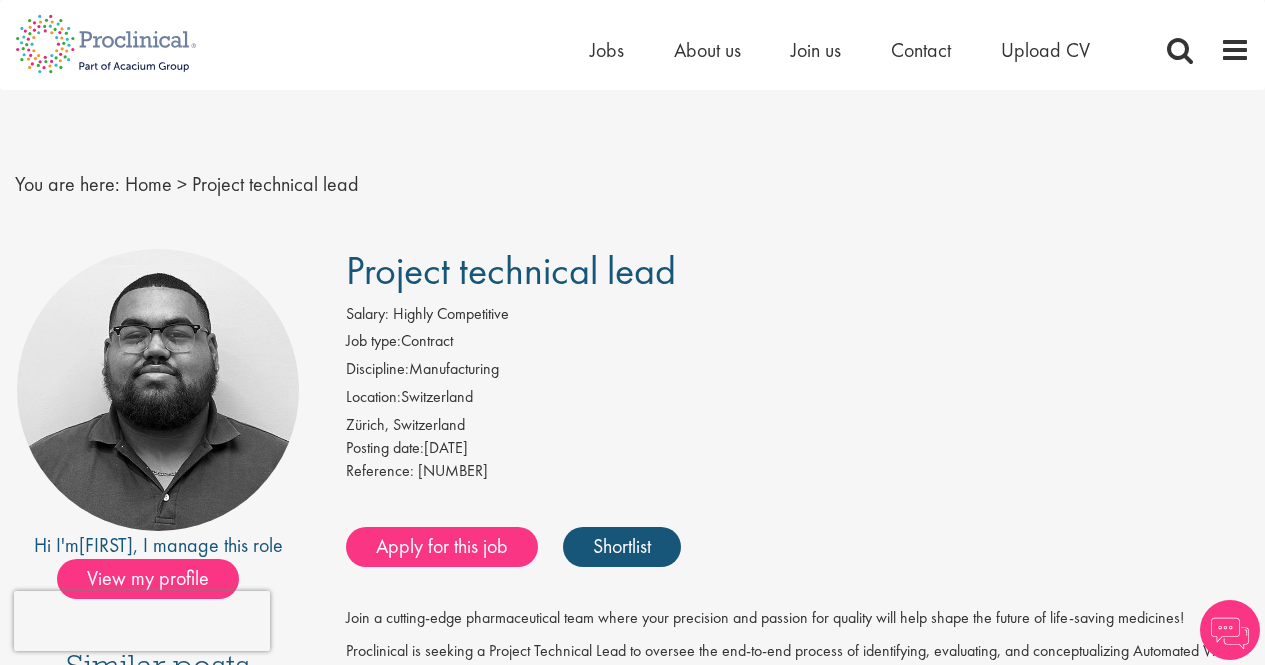 scroll, scrollTop: 0, scrollLeft: 0, axis: both 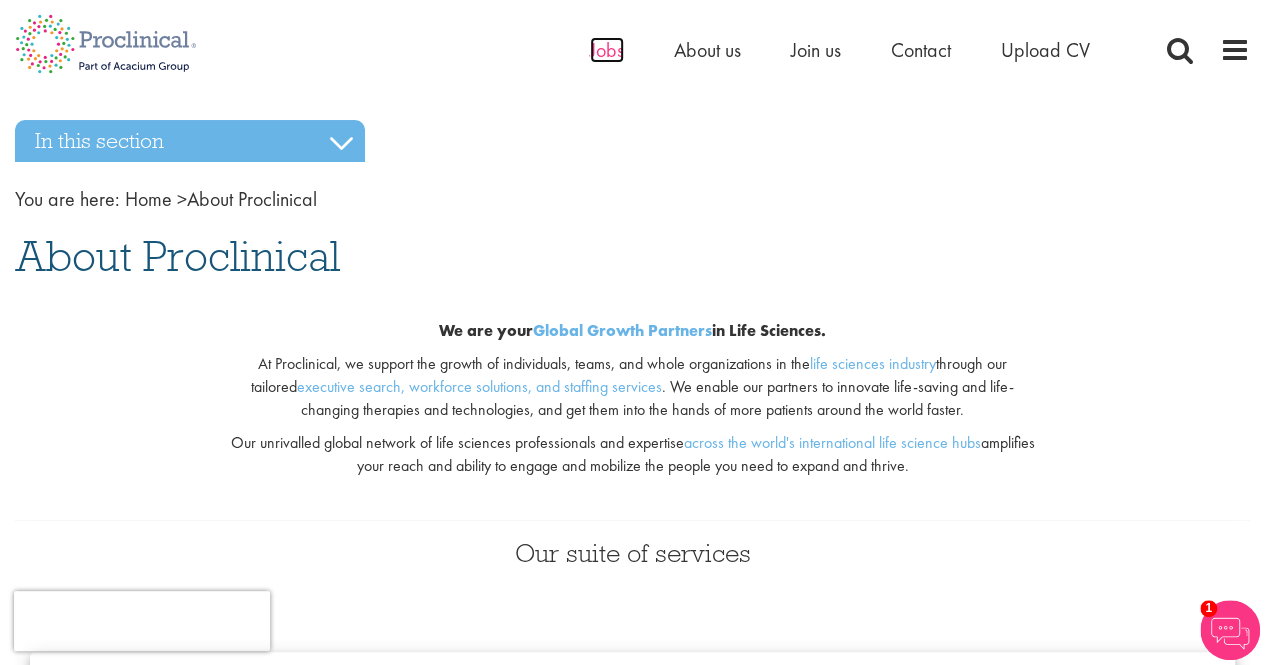 click on "Jobs" at bounding box center [607, 50] 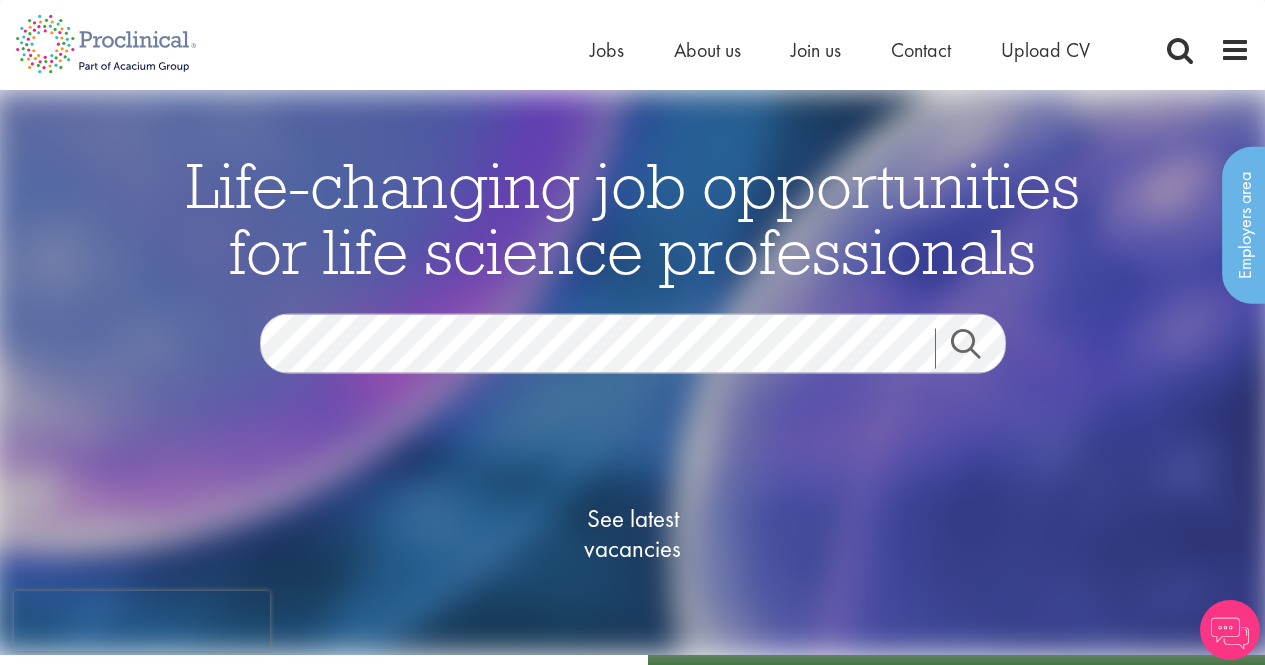 scroll, scrollTop: 0, scrollLeft: 0, axis: both 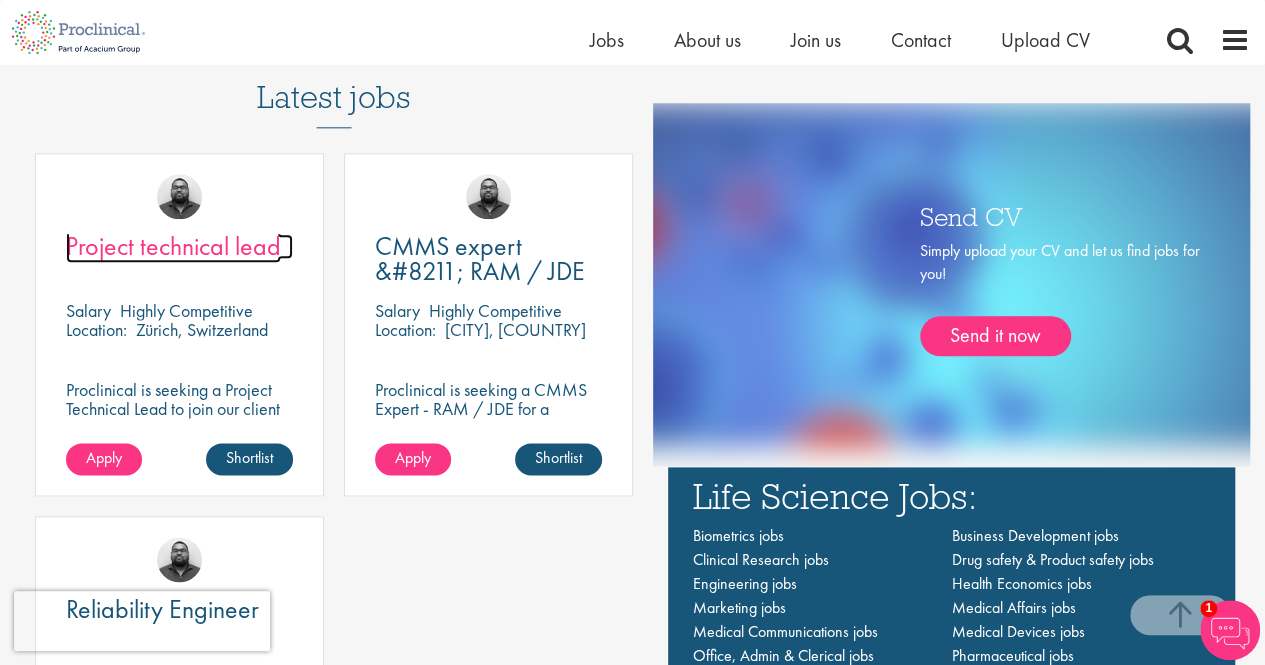 click on "Project technical lead" at bounding box center (173, 246) 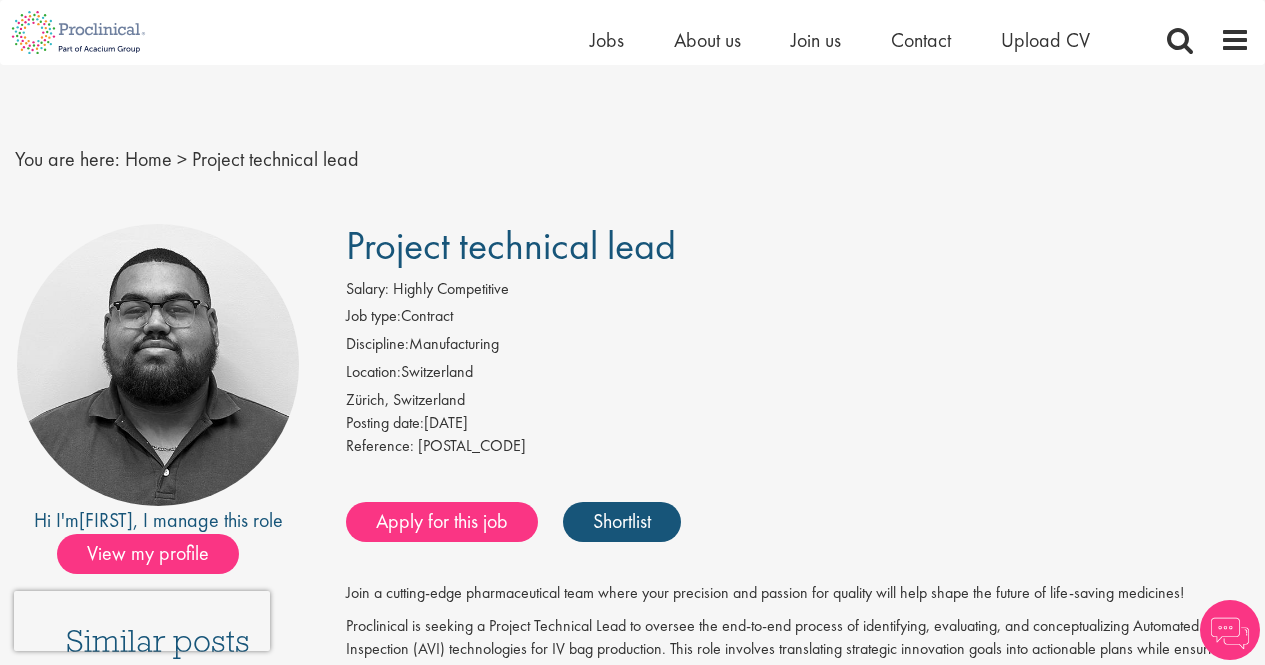 scroll, scrollTop: 236, scrollLeft: 0, axis: vertical 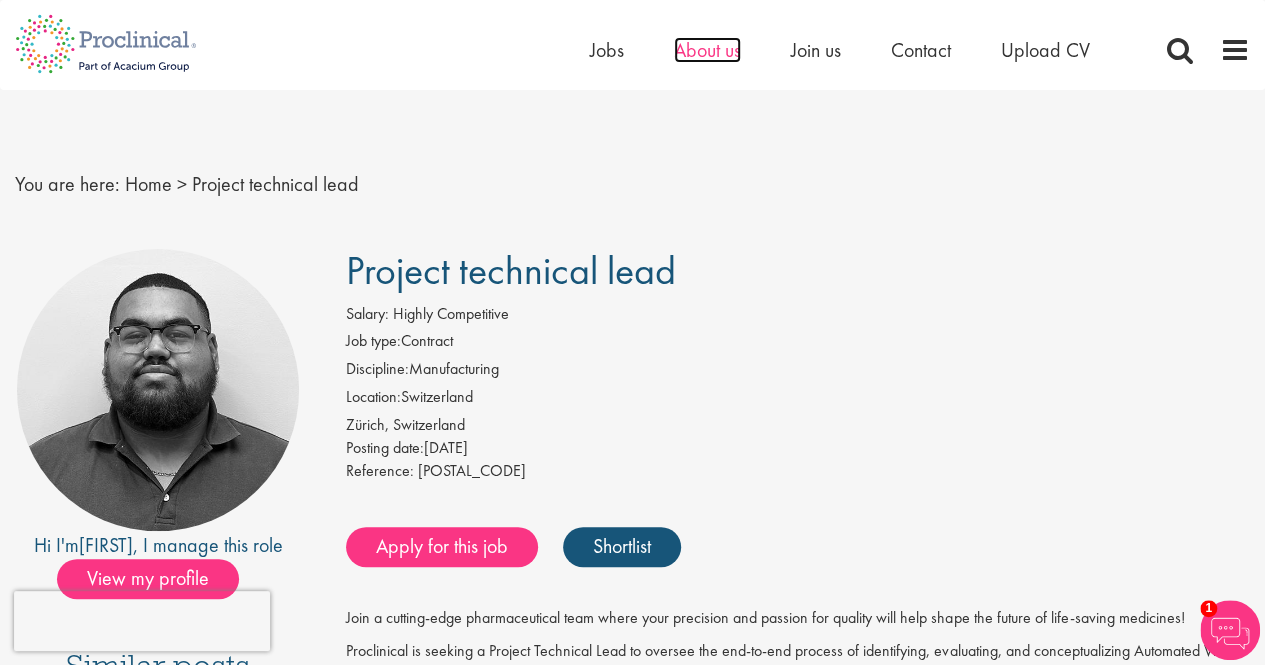click on "About us" at bounding box center (707, 50) 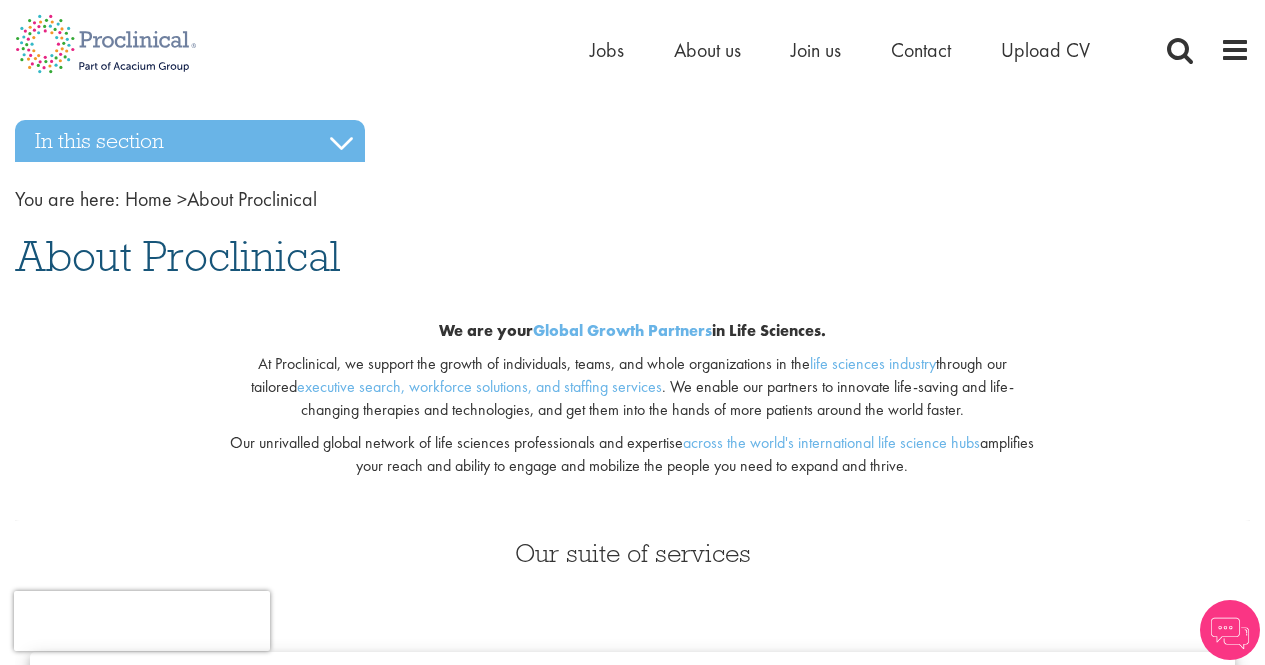 scroll, scrollTop: 0, scrollLeft: 0, axis: both 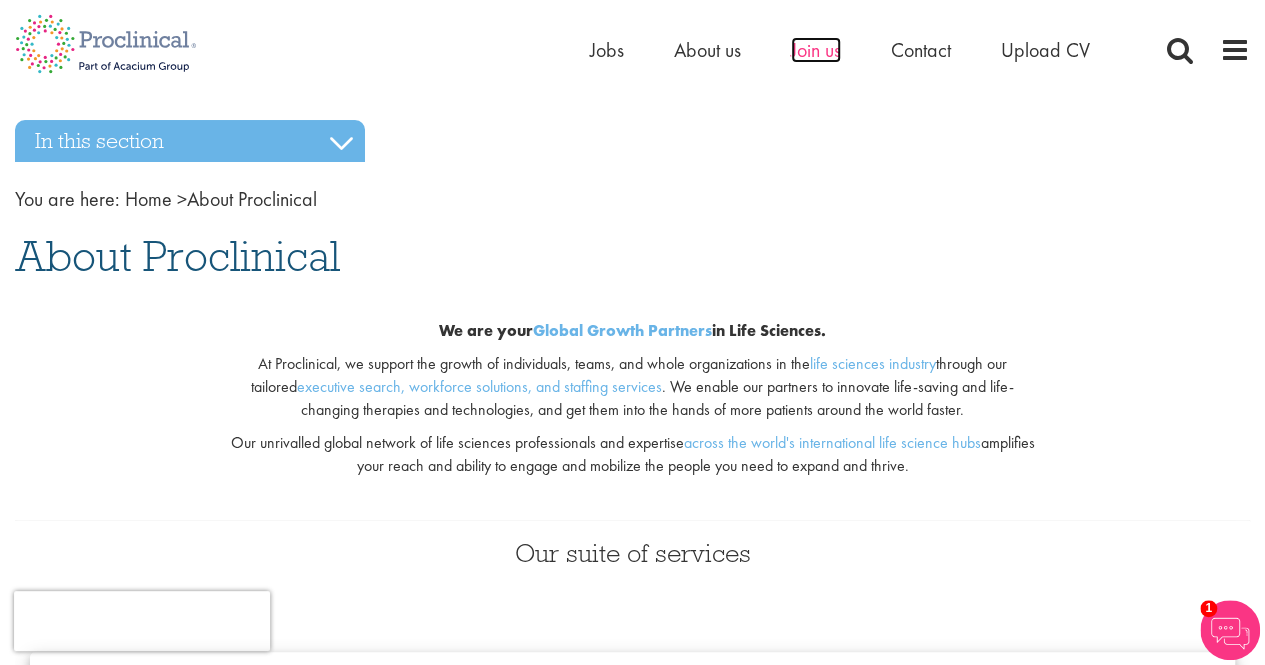 click on "Join us" at bounding box center (816, 50) 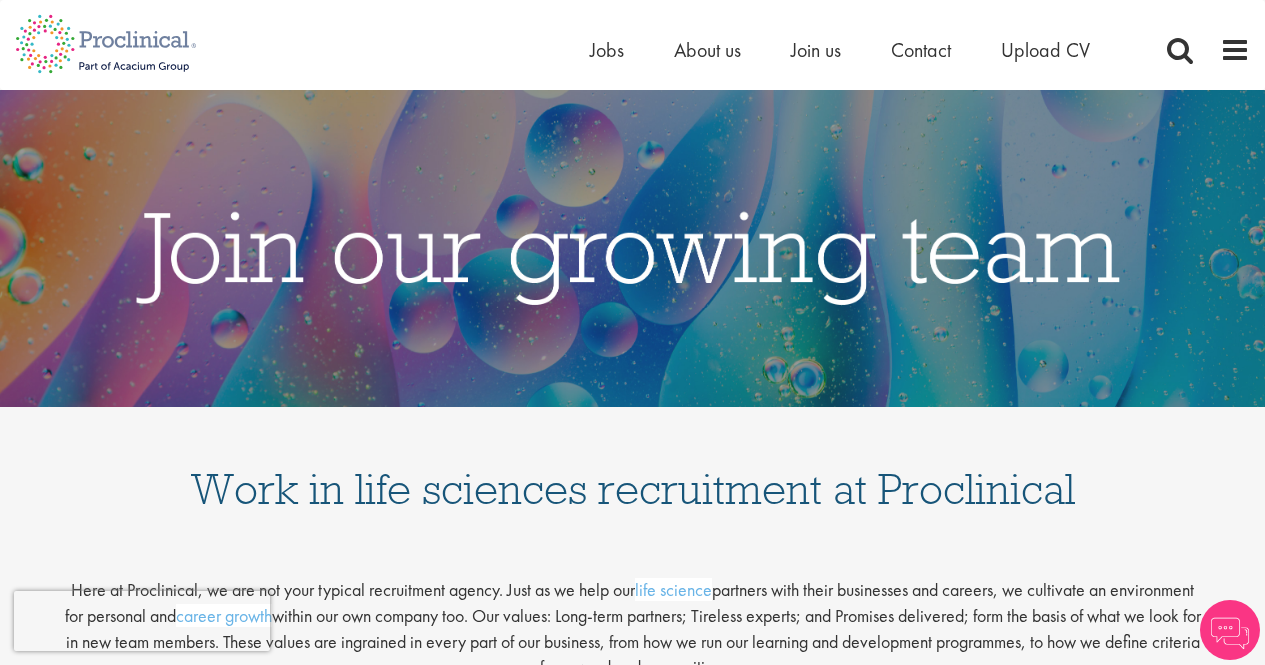 scroll, scrollTop: 0, scrollLeft: 0, axis: both 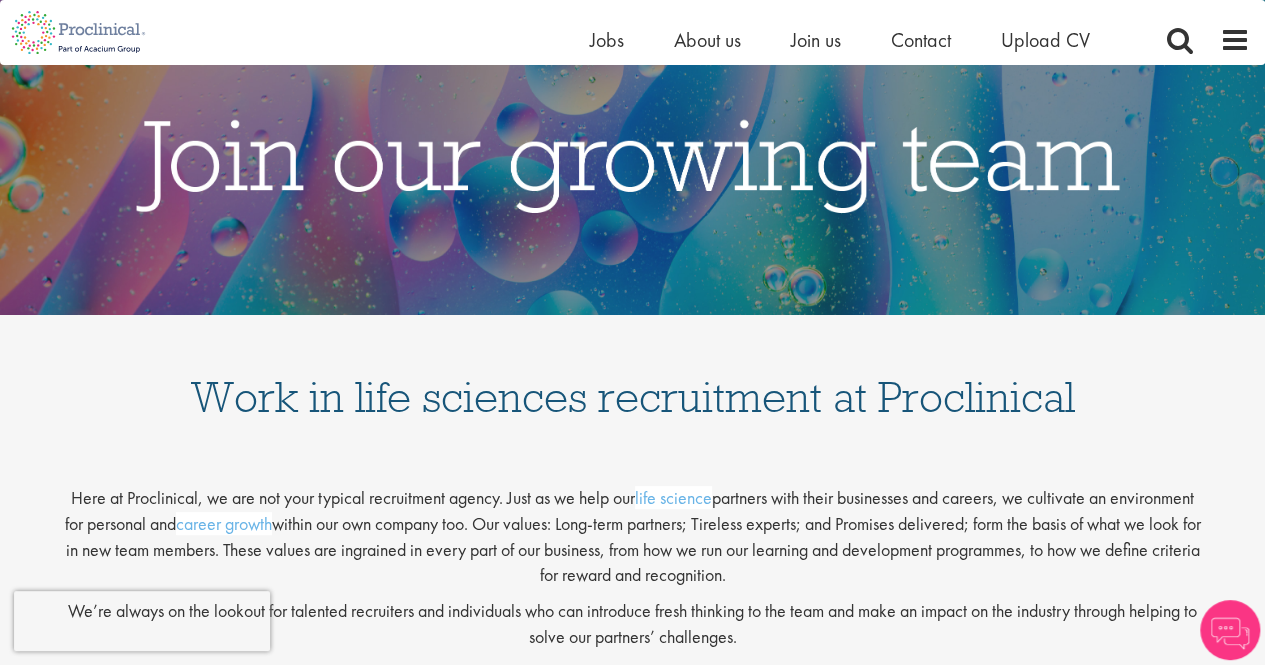 drag, startPoint x: 1270, startPoint y: 77, endPoint x: 1279, endPoint y: 110, distance: 34.20526 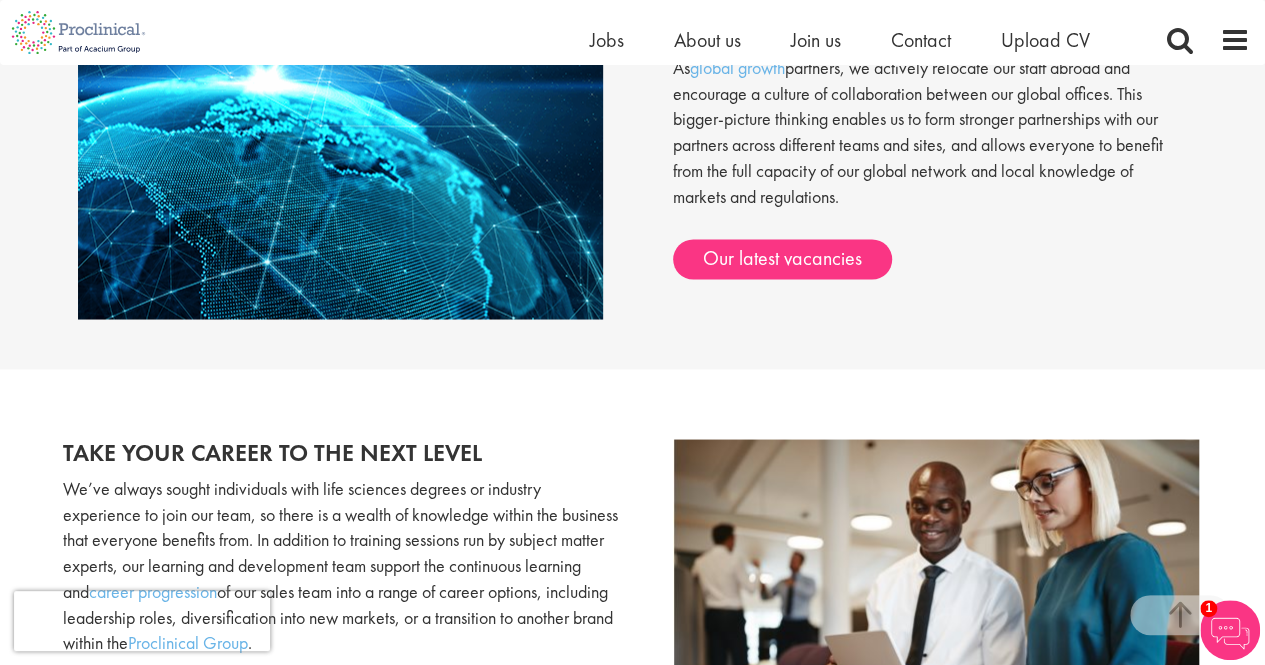 scroll, scrollTop: 0, scrollLeft: 0, axis: both 